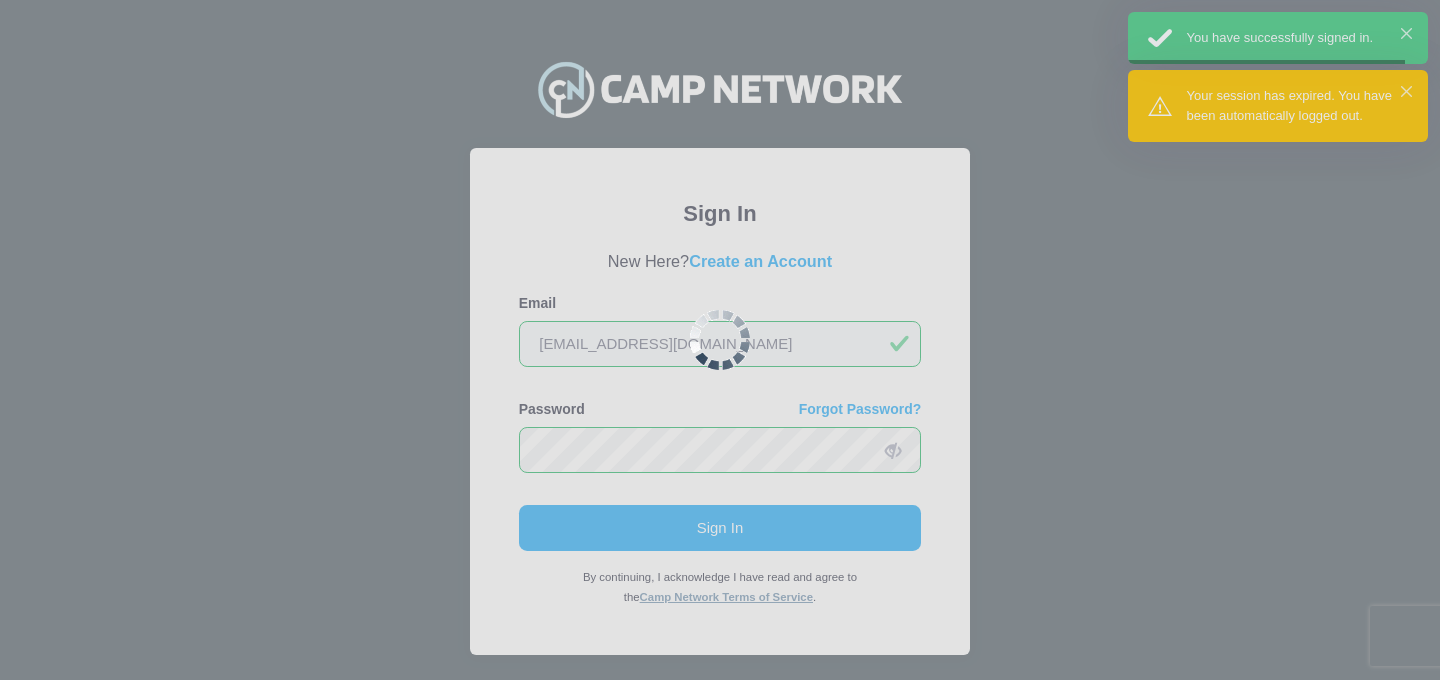 scroll, scrollTop: 0, scrollLeft: 0, axis: both 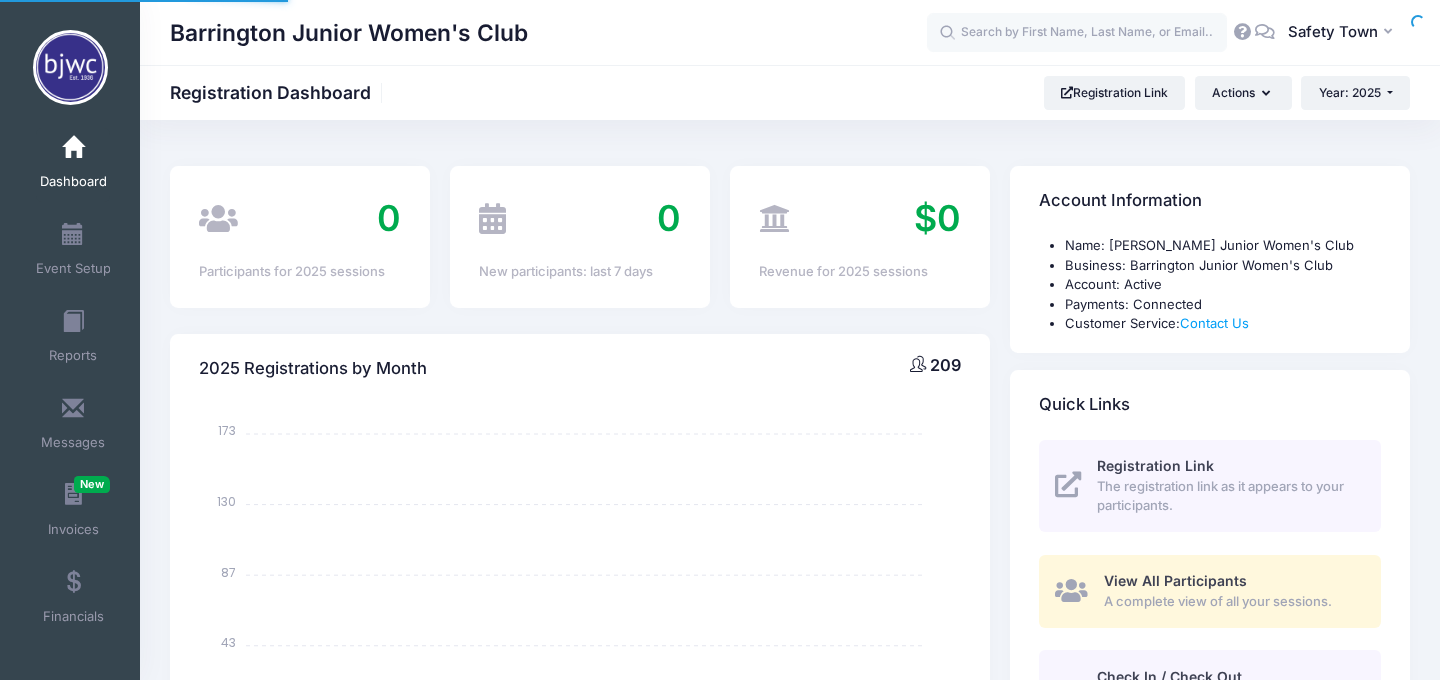 select 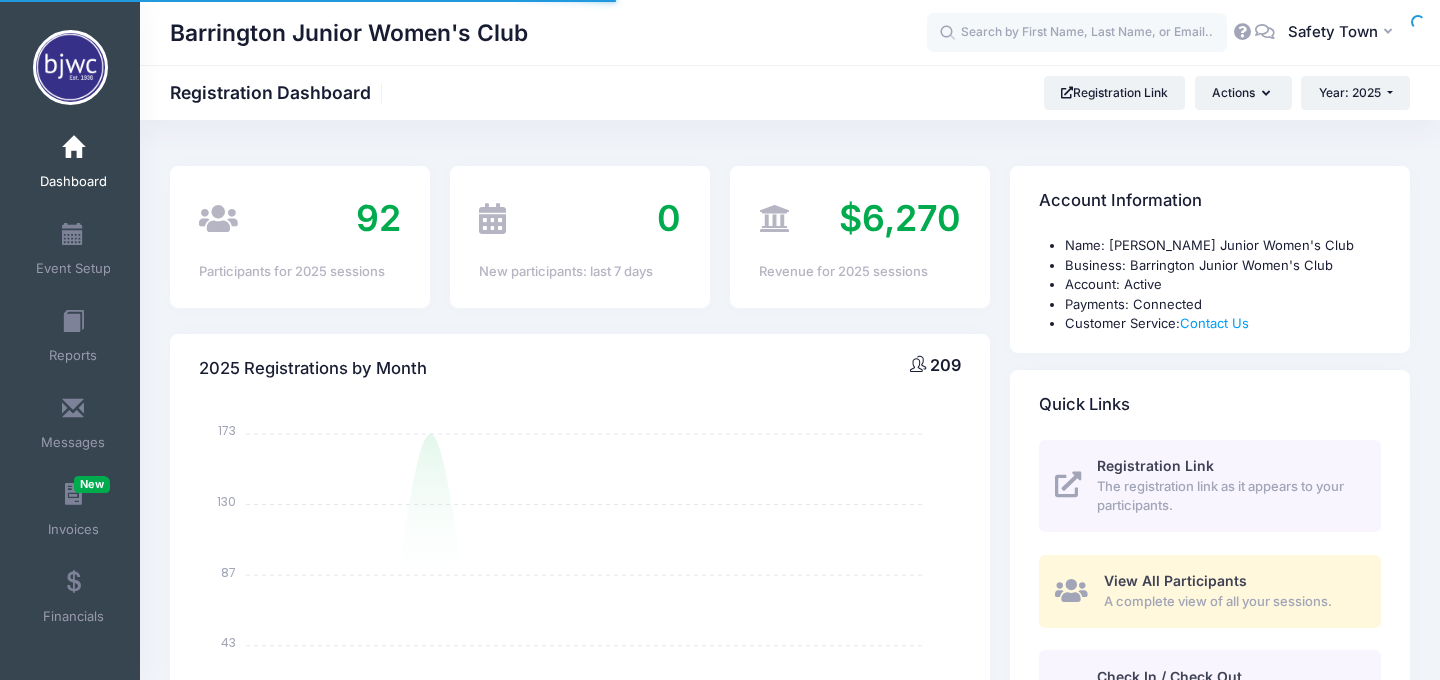 scroll, scrollTop: 0, scrollLeft: 0, axis: both 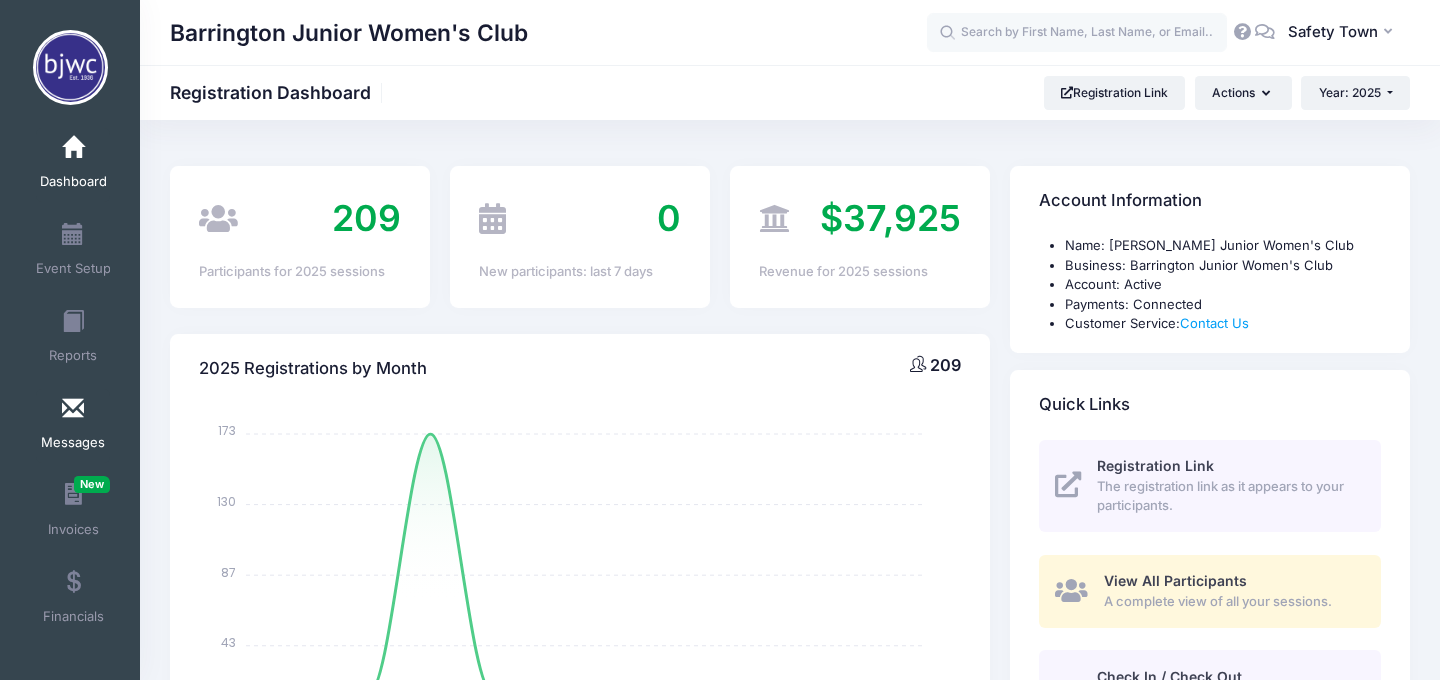 click at bounding box center [73, 409] 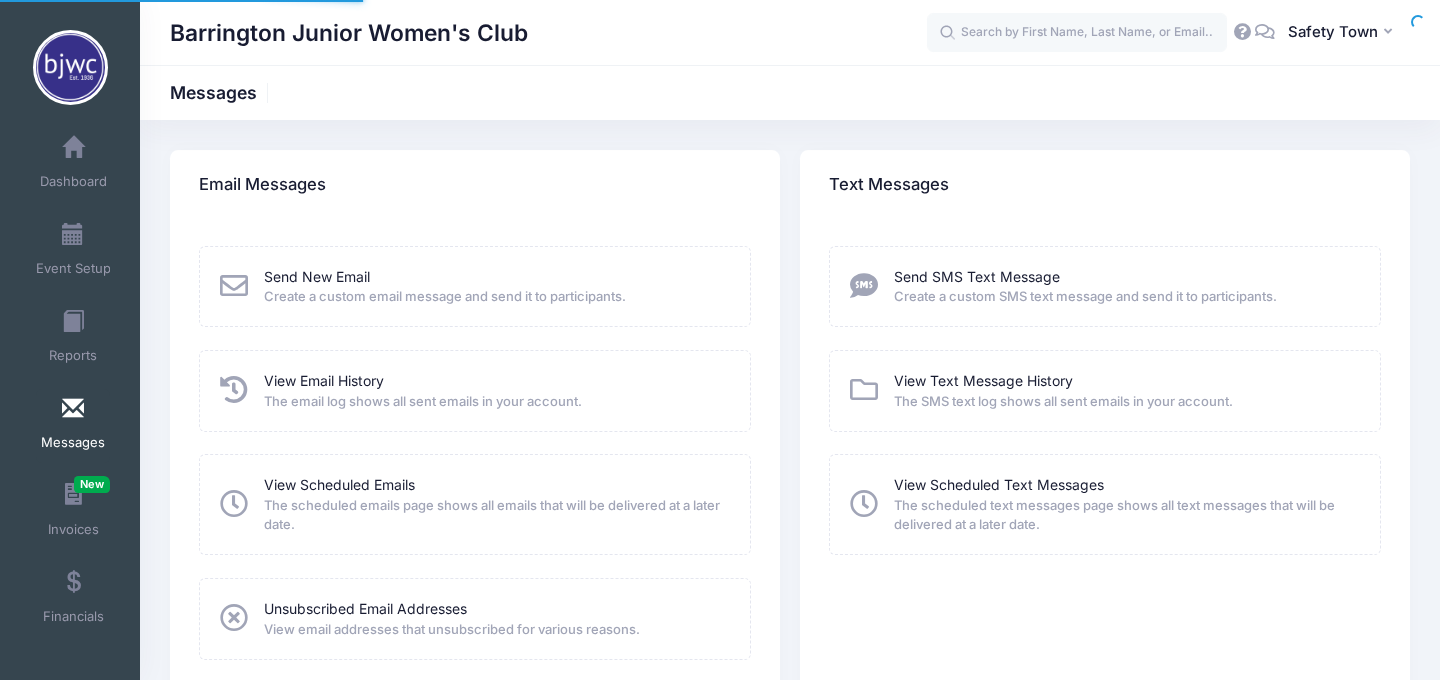 scroll, scrollTop: 0, scrollLeft: 0, axis: both 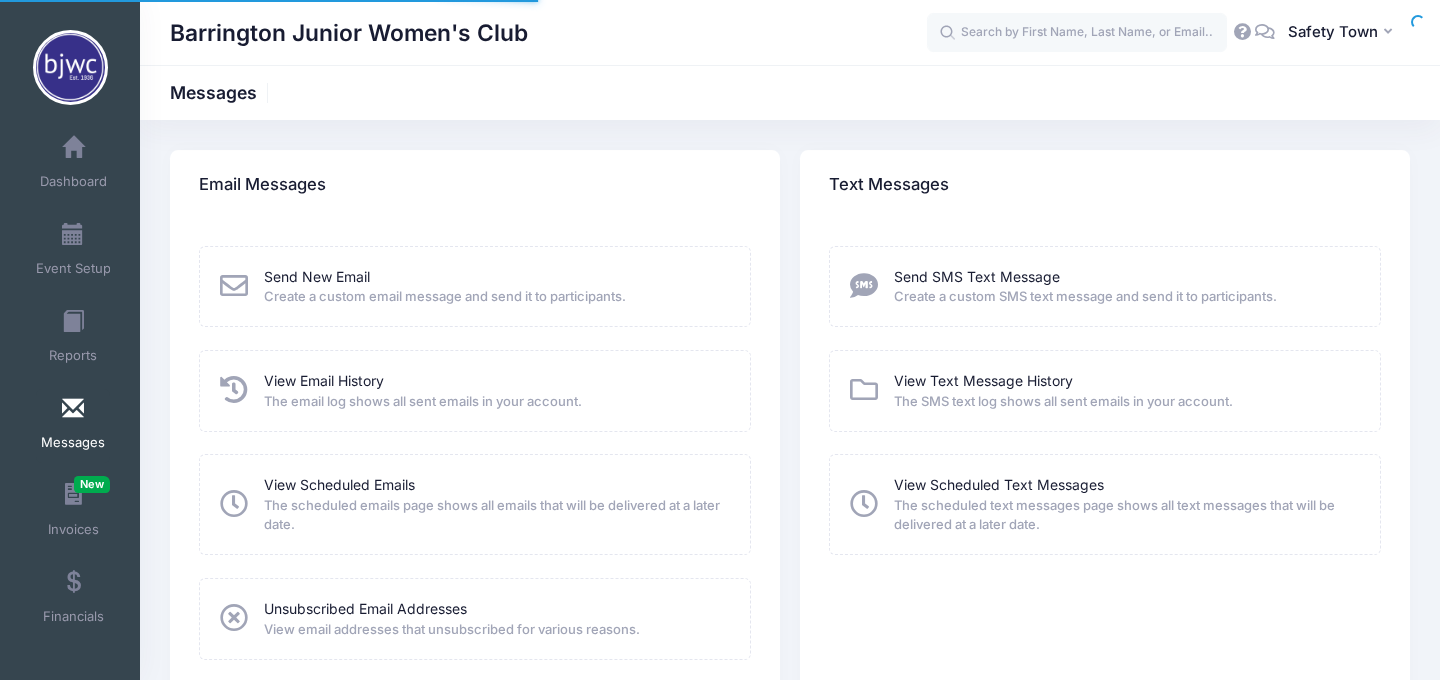 click on "Send New Email Create a custom email message and send it to participants." at bounding box center [445, 287] 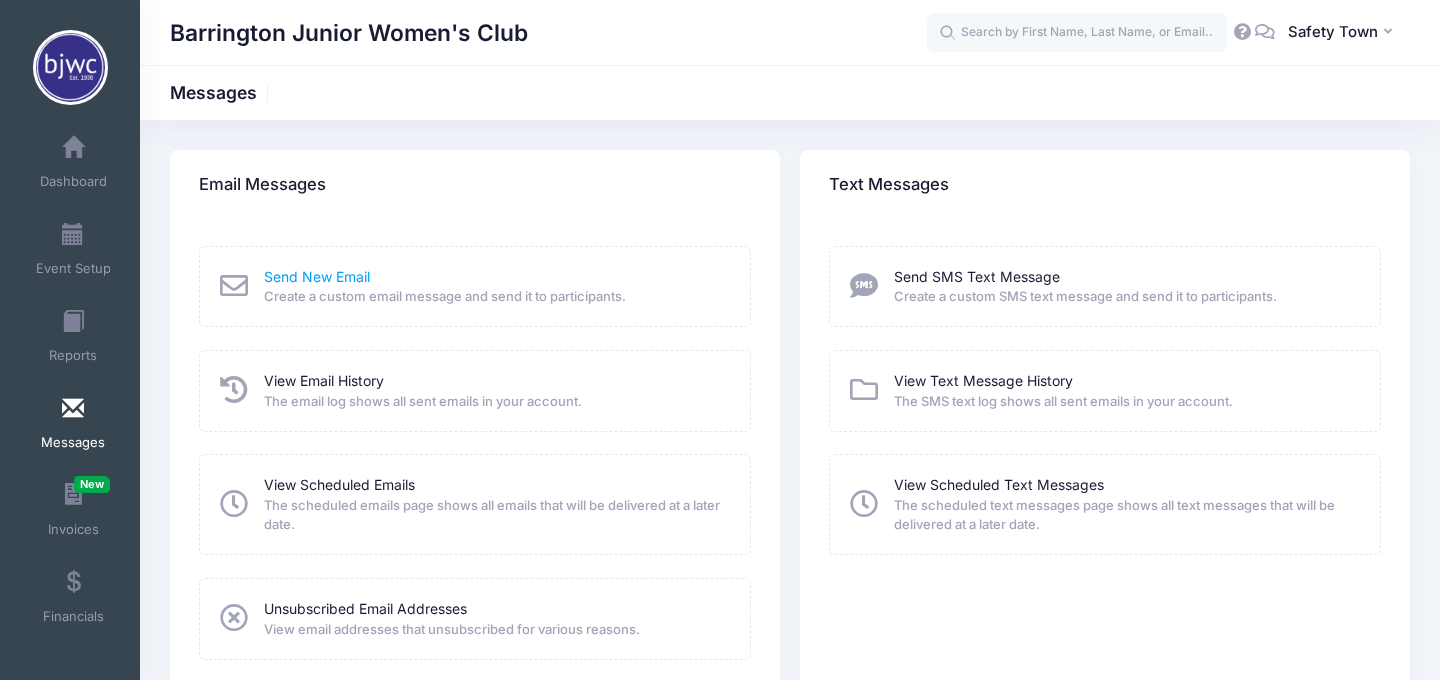 click on "Send New Email" at bounding box center (317, 276) 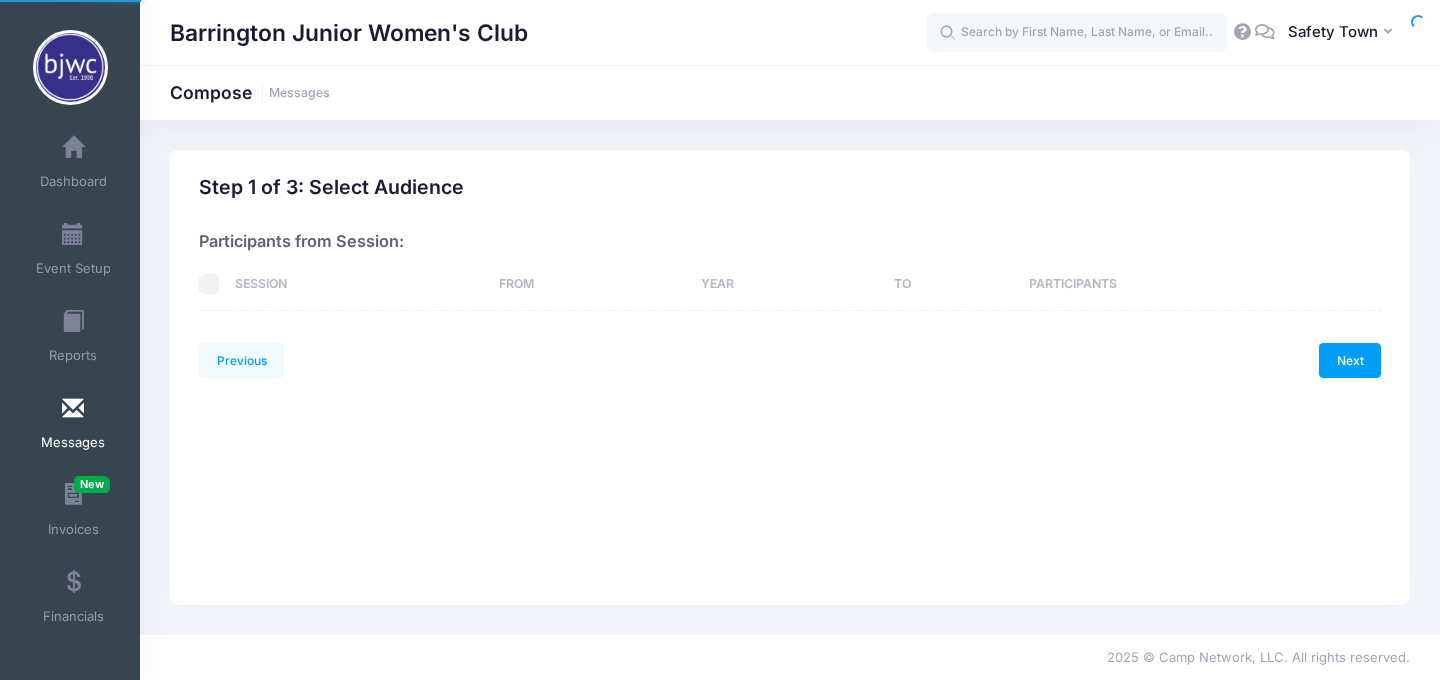 scroll, scrollTop: 0, scrollLeft: 0, axis: both 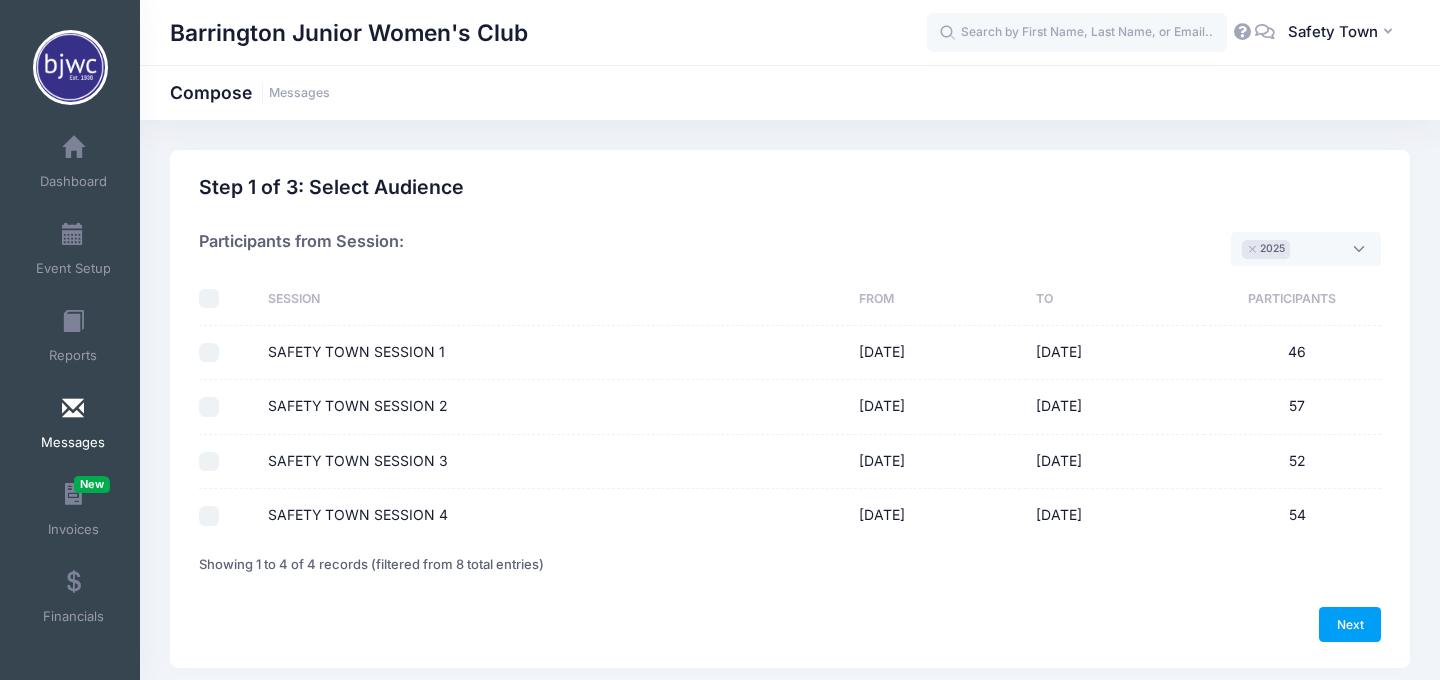 click at bounding box center [228, 462] 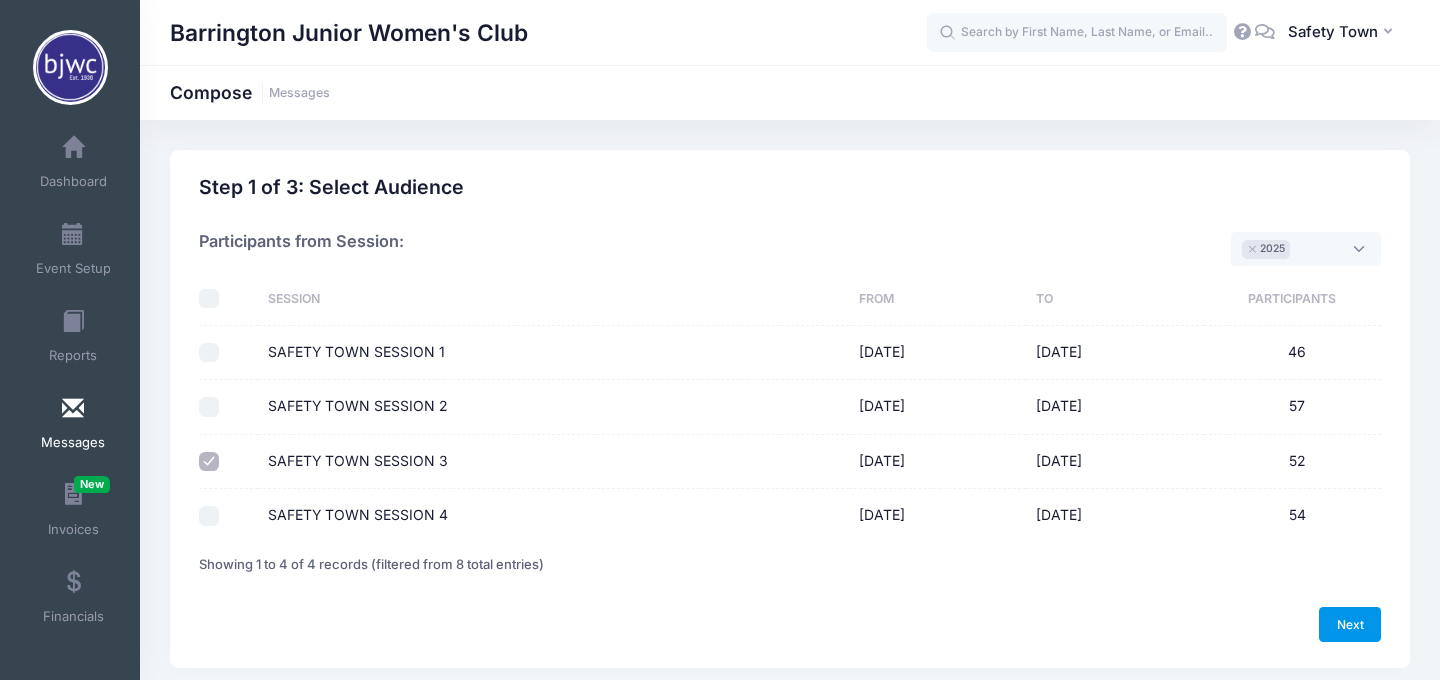 click on "Next" at bounding box center (1350, 624) 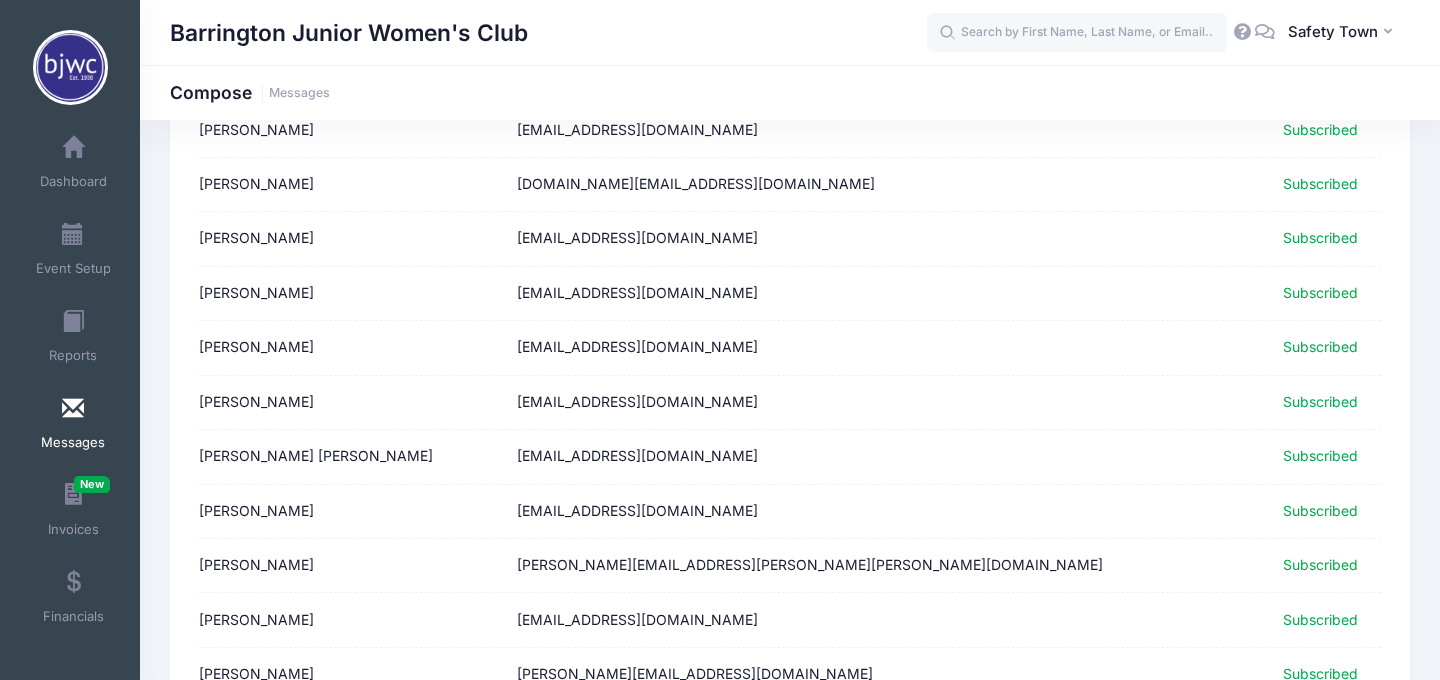 scroll, scrollTop: 2558, scrollLeft: 0, axis: vertical 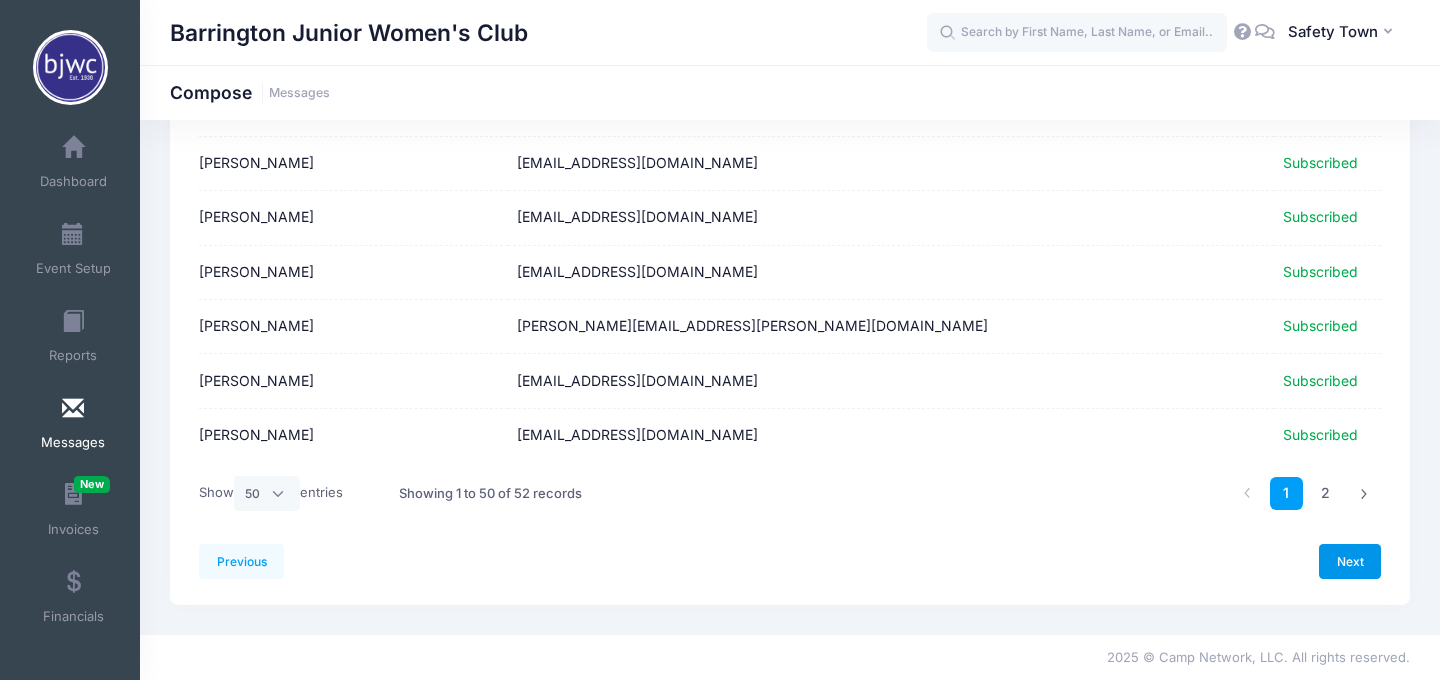 click on "Next" at bounding box center [1350, 561] 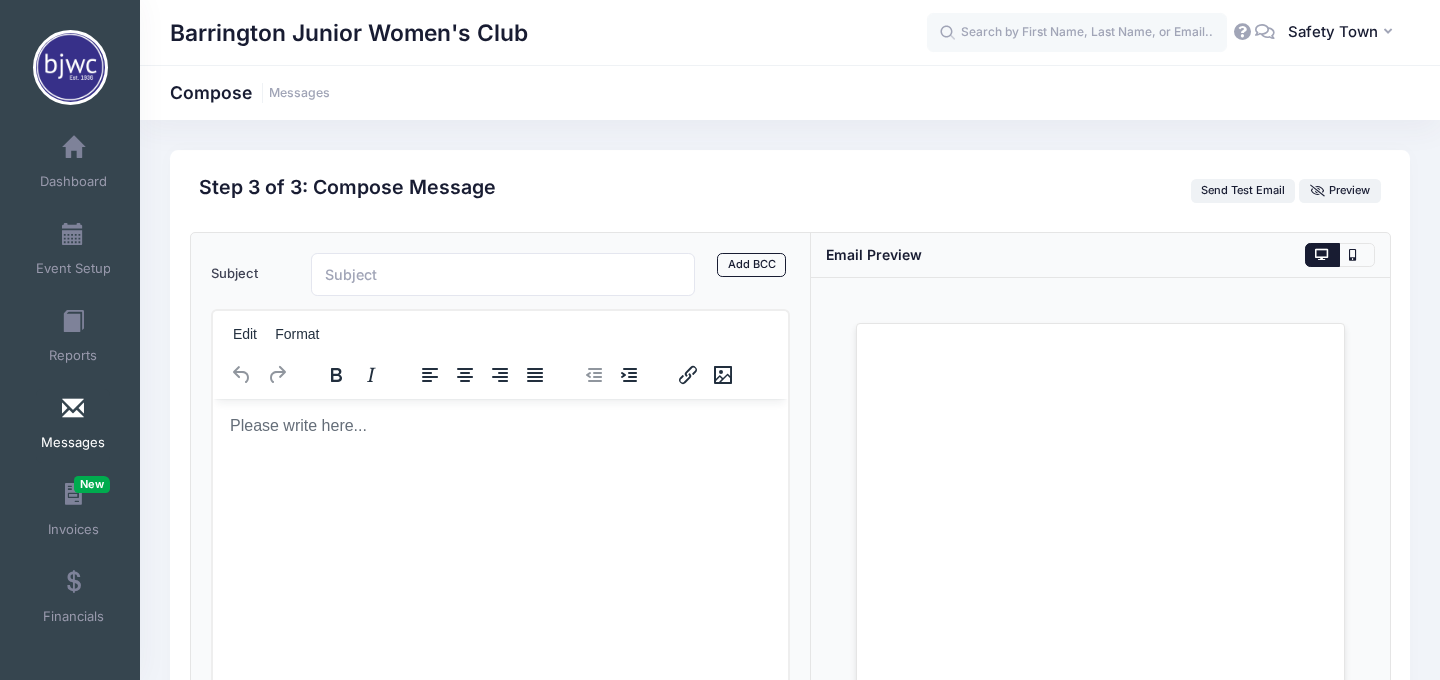 scroll, scrollTop: 0, scrollLeft: 0, axis: both 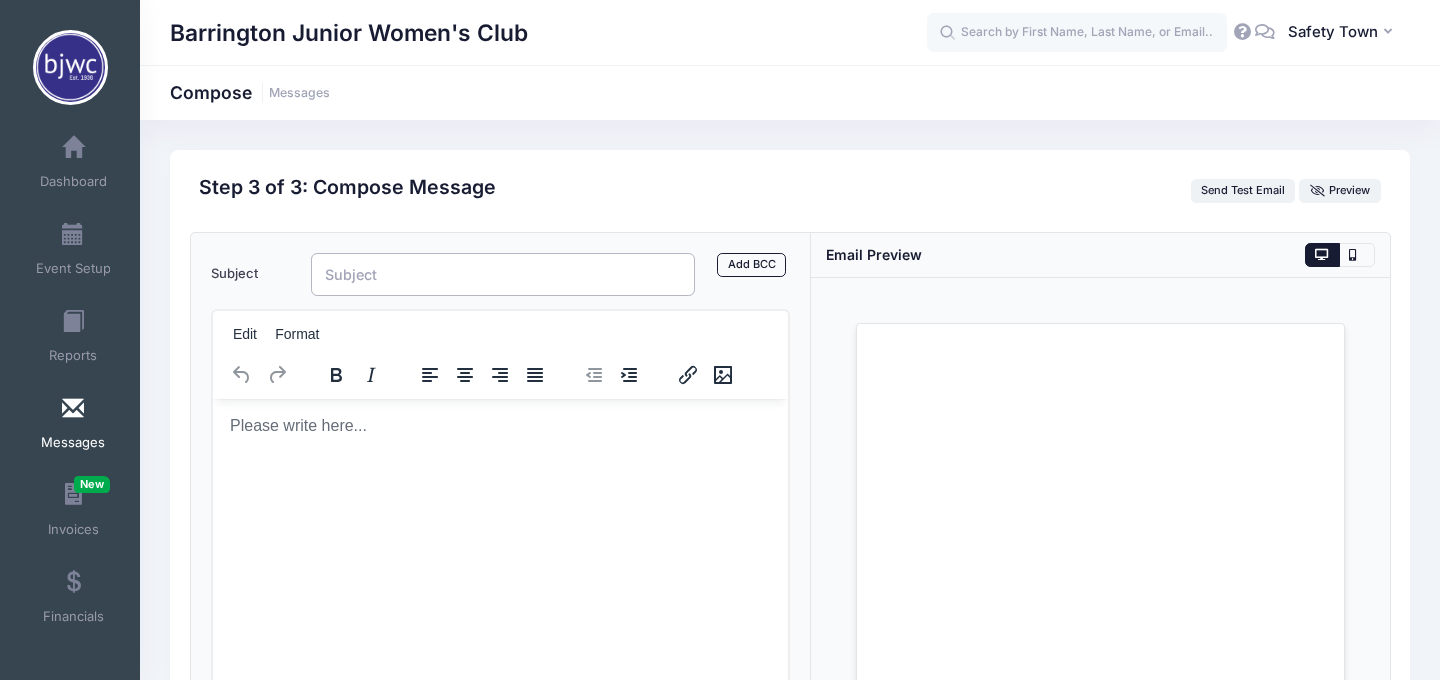 click on "Subject" at bounding box center [503, 274] 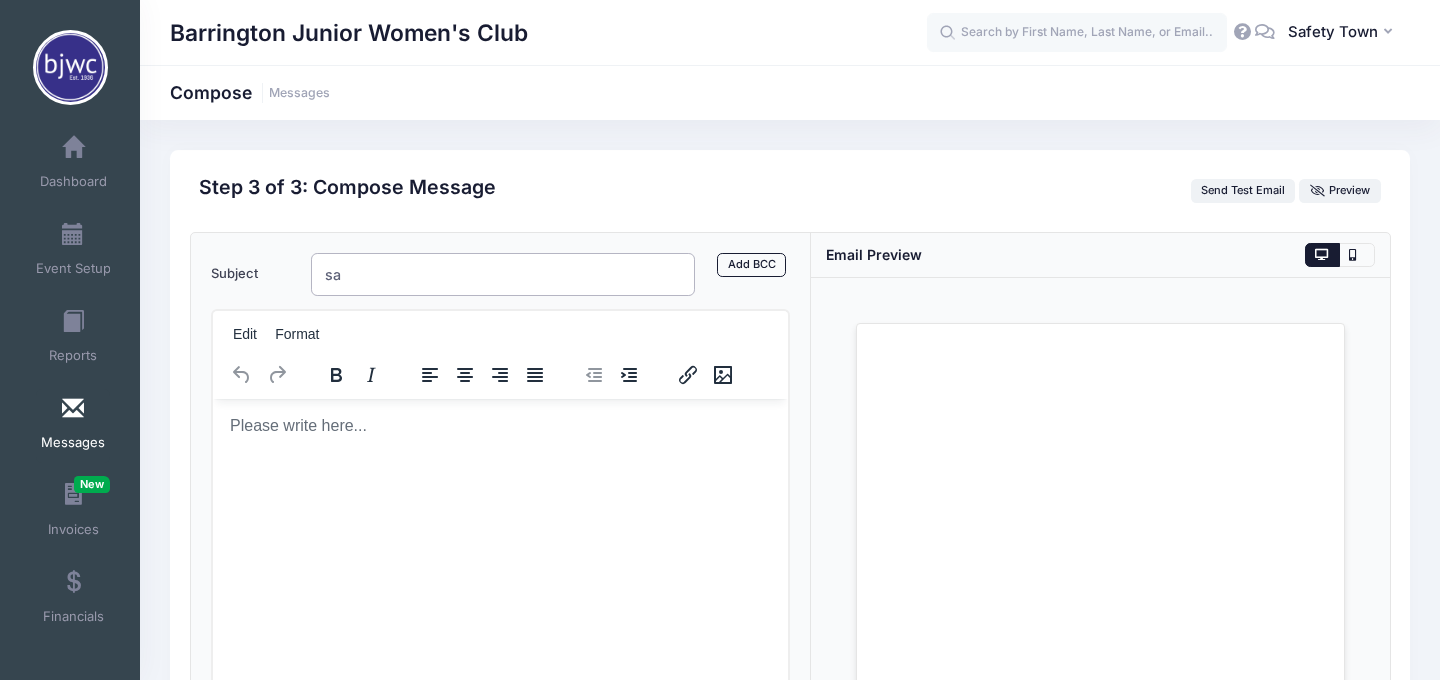 type on "s" 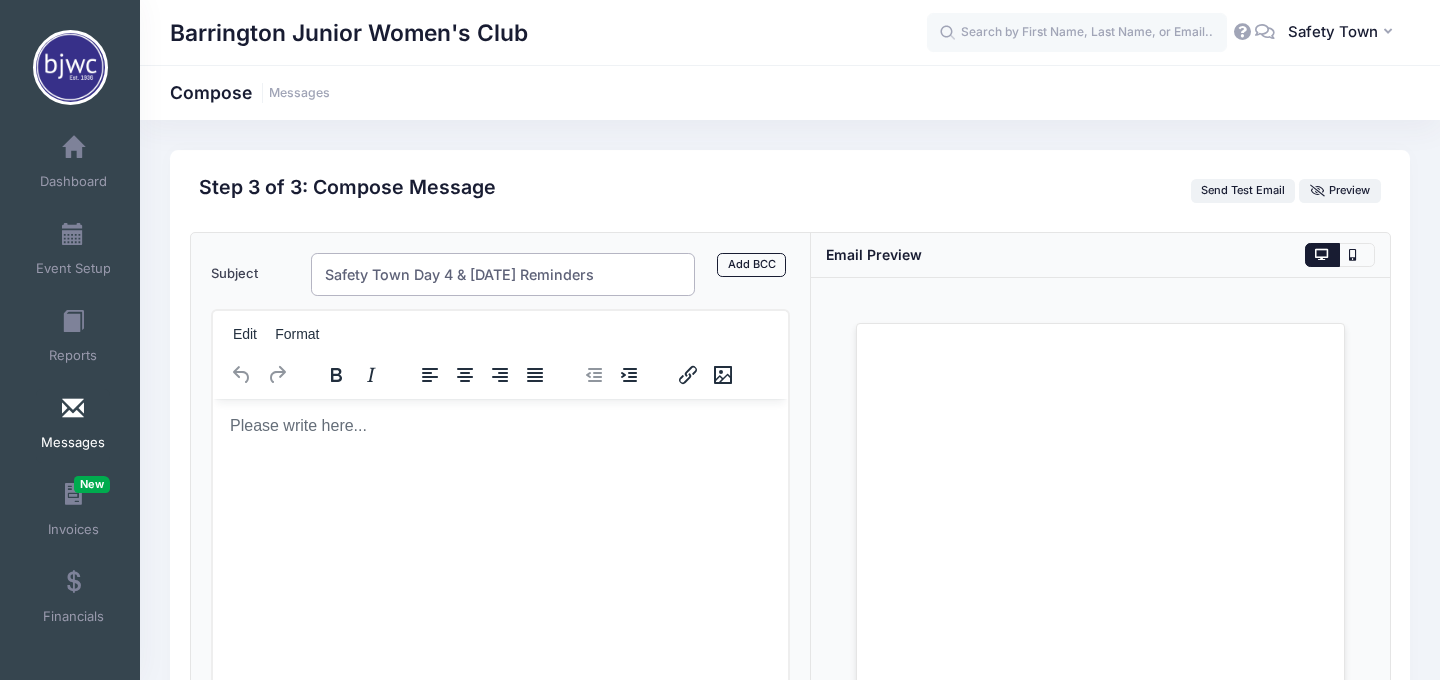 type on "Safety Town Day 4 & [DATE] Reminders" 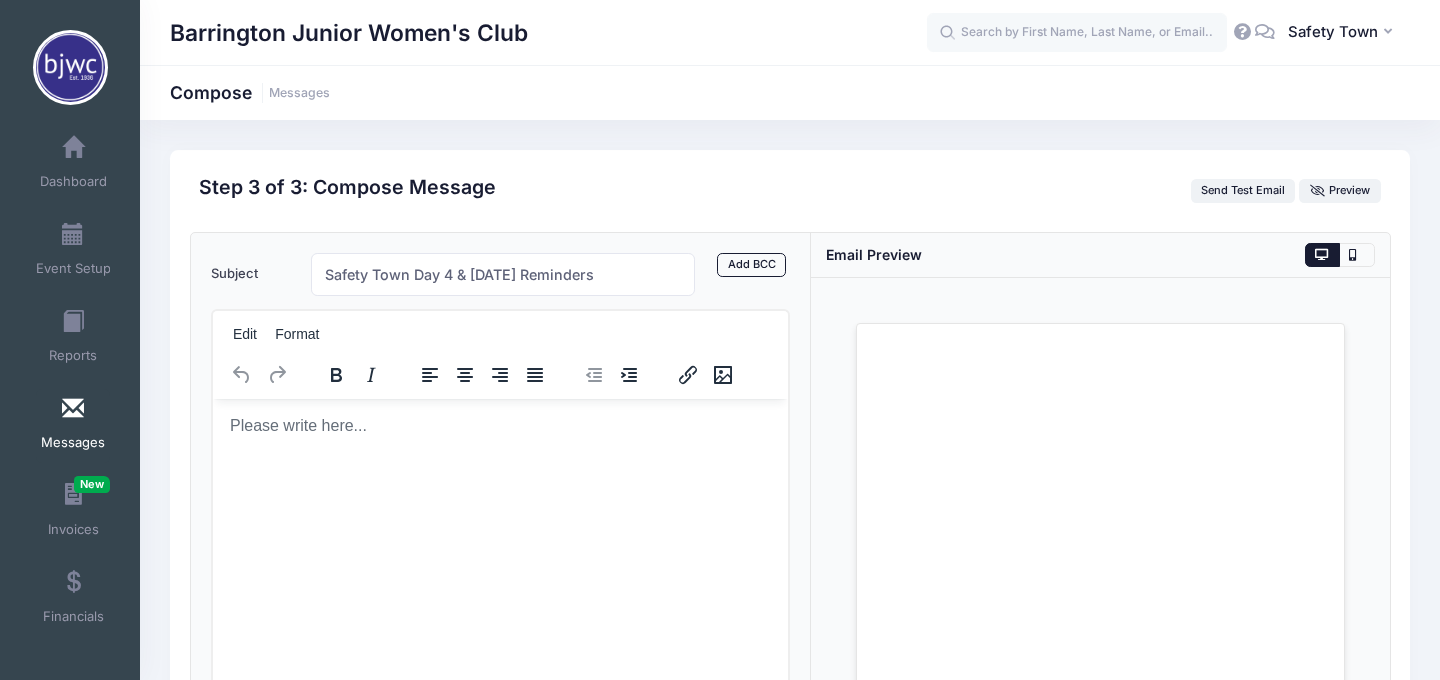 click at bounding box center (499, 425) 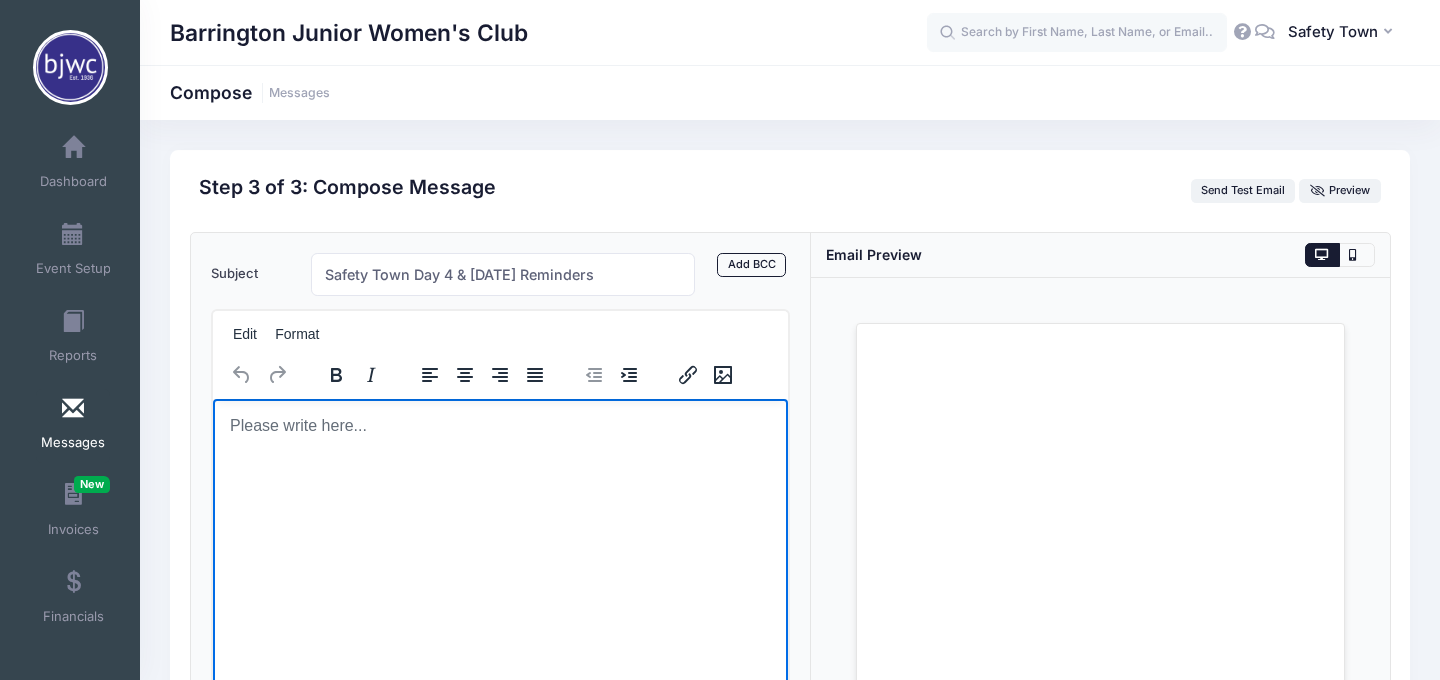click at bounding box center (499, 425) 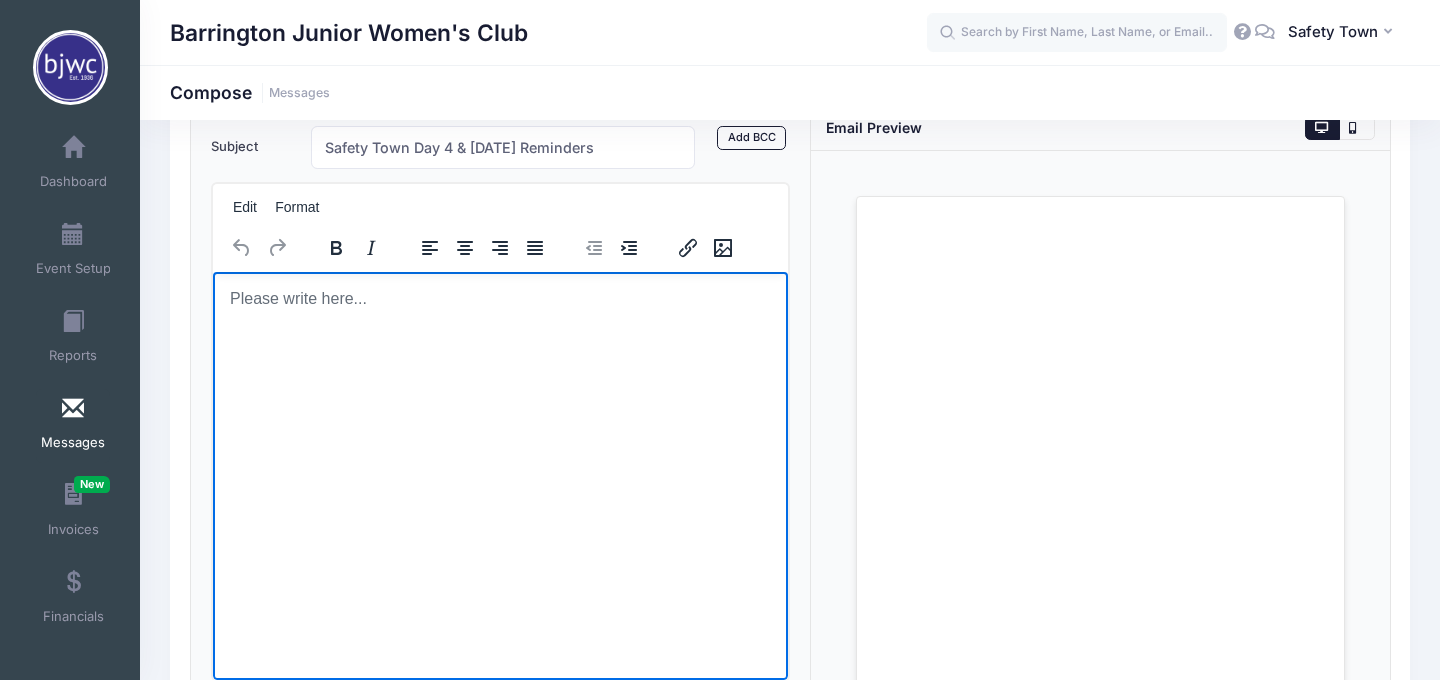 scroll, scrollTop: 1085, scrollLeft: 0, axis: vertical 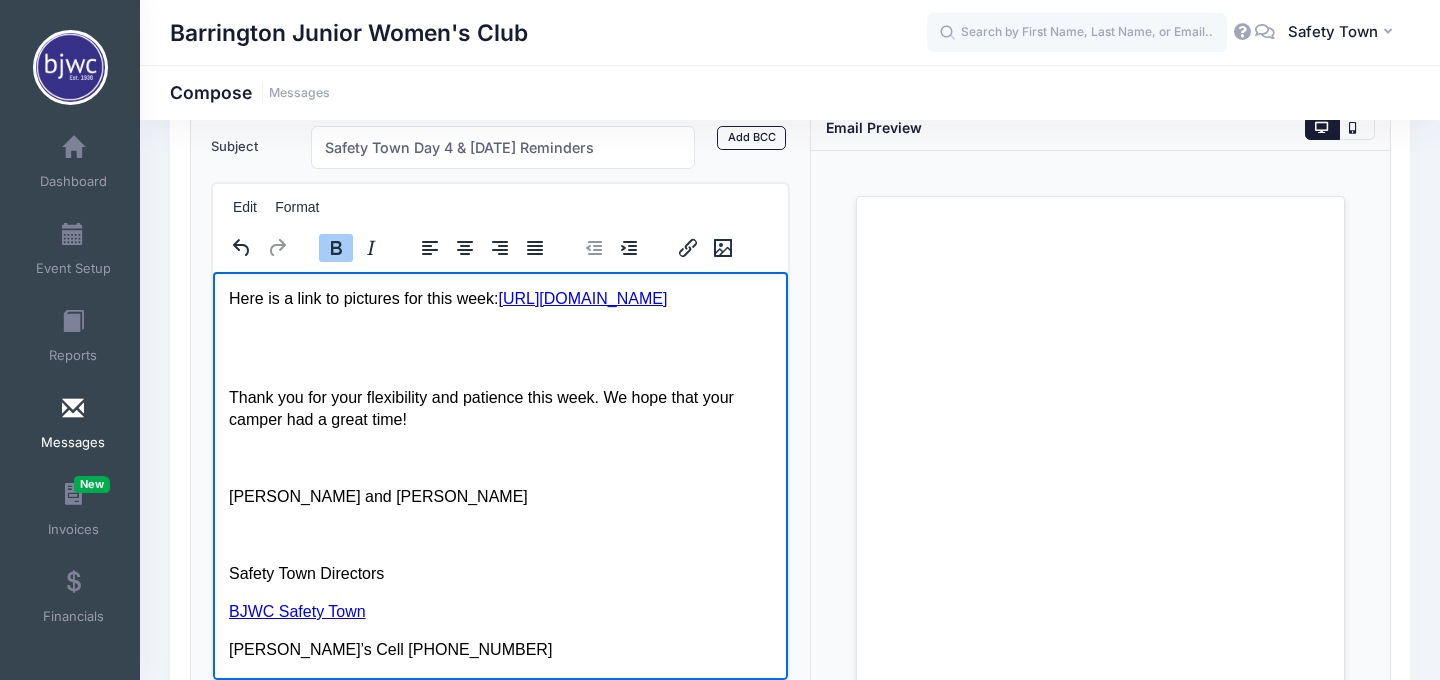 click at bounding box center (499, 347) 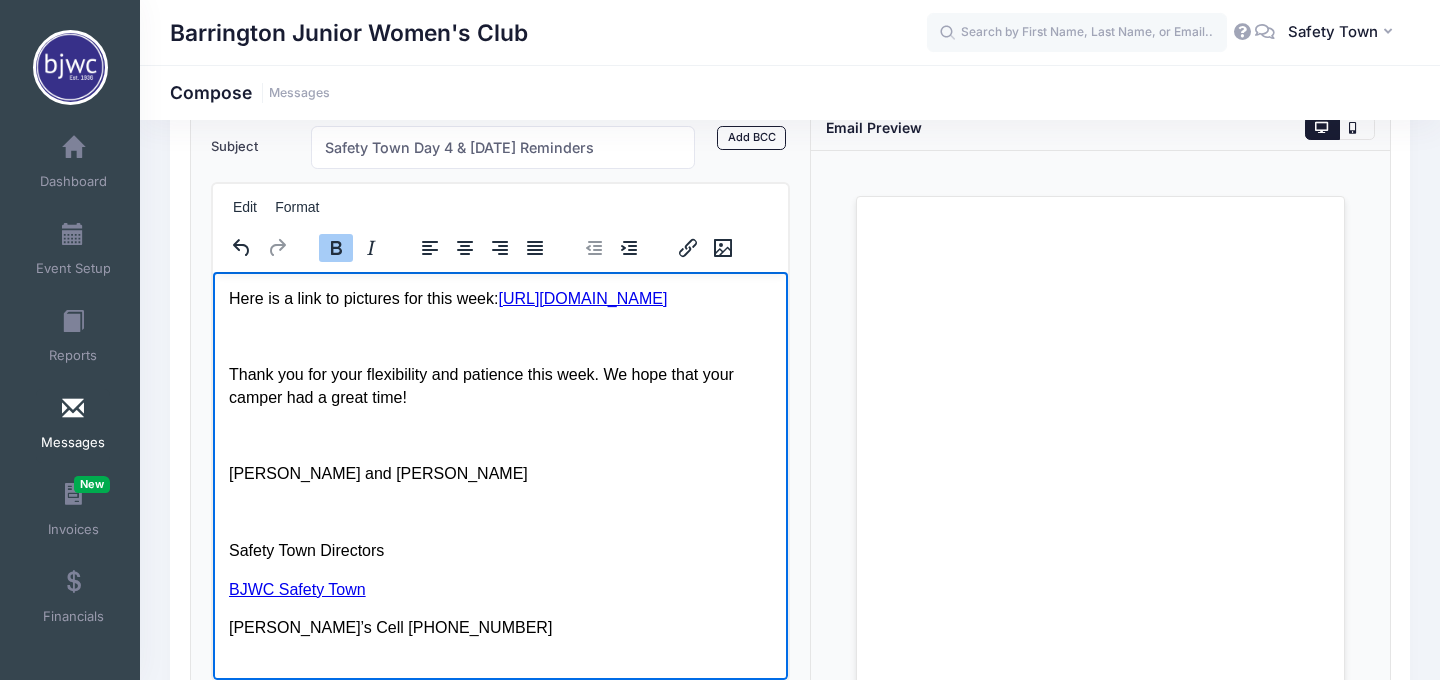 click at bounding box center (499, 512) 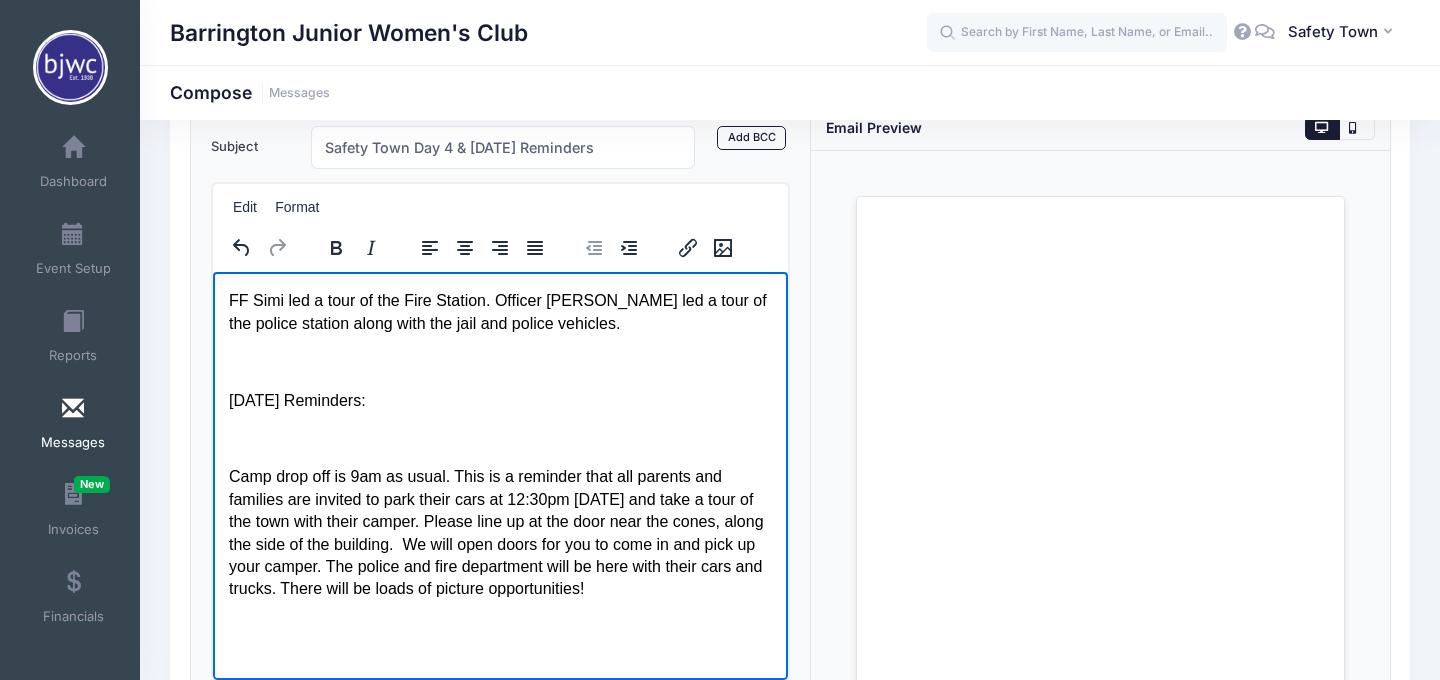 scroll, scrollTop: 670, scrollLeft: 0, axis: vertical 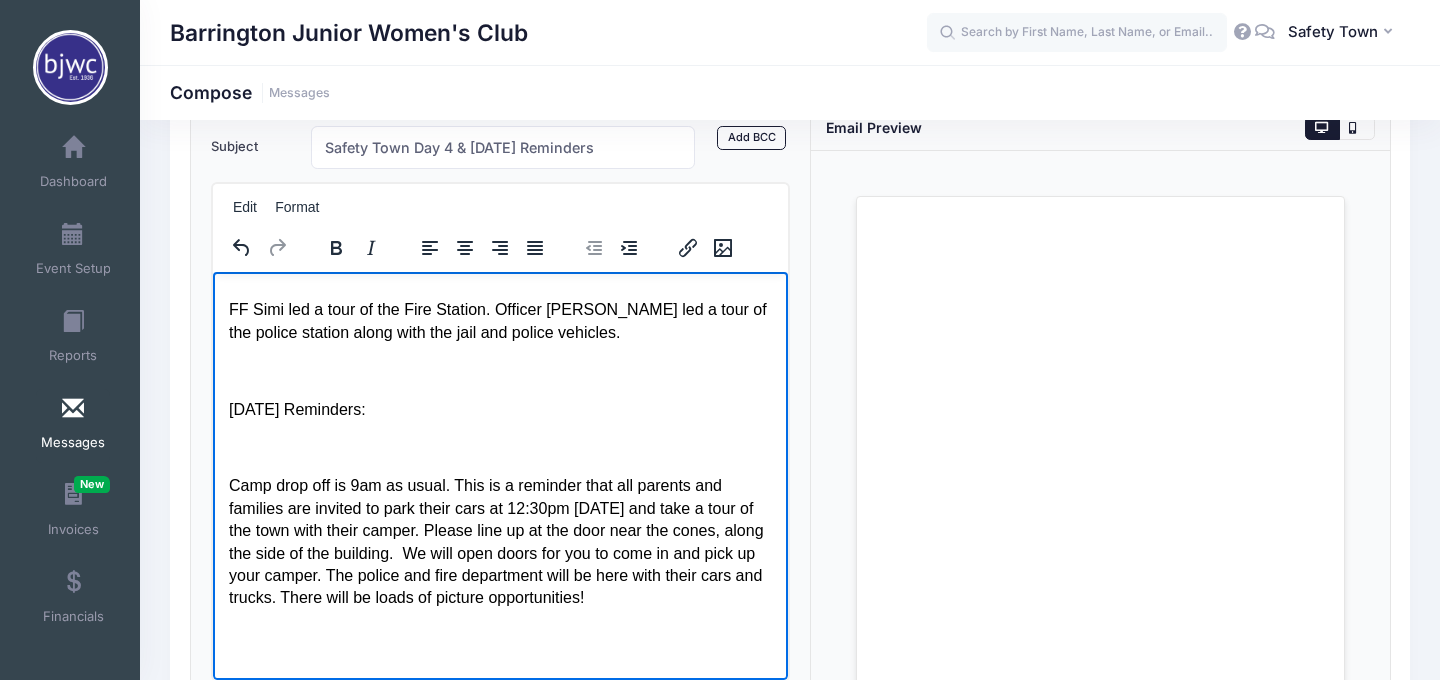 click at bounding box center (499, 674) 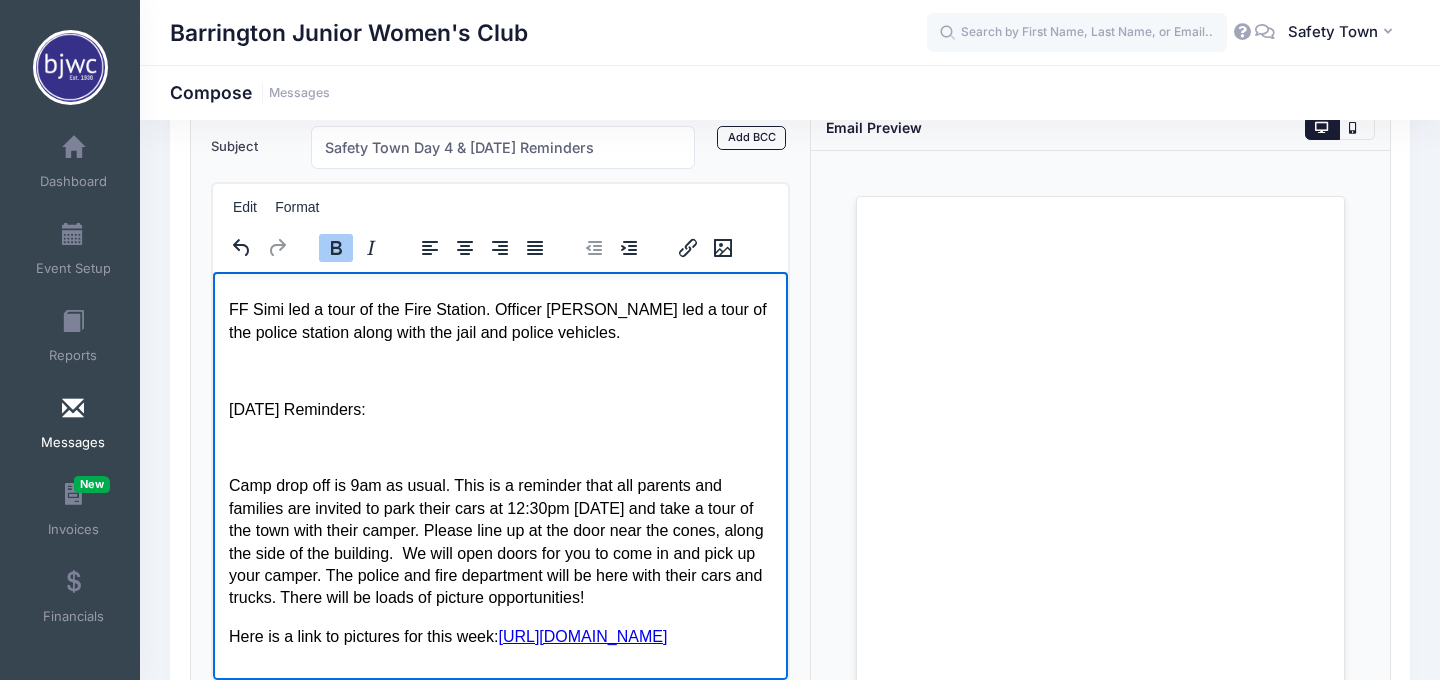 click on "Good Afternoon, We had a great day at the Barrington Police and Fire Department!  Firefighter Simi presented for the BFD.  Here are some things she spoke about: What to do during a fire.  How you leave your house and where to go when you leave (by a mailbox, big tree or neighbors house) How to call 911 Know your Address and Phone Number Officer Eve presented for the BPD.  Here are some things she spoke about: What police officers do and Where they work Tools they use (walkie talkie, handcuffs, vest, etc) How to identify a police officer When to call 911 FF Simi led a tour of the Fire Station. Officer Eve led a tour of the police station along with the jail and police vehicles.  Friday Reminders:   Here is a link to pictures for this week:  https://photos.app.goo.gl/1bd9nagQCF5V1Ety6 Thank you for your flexibility and patience this week. We hope that your camper had a great time!  Megan Zarling and Sammy Karambales  Safety Town Directors BJWC Safety Town Megan’s Cell (847)804-4740" at bounding box center (499, 297) 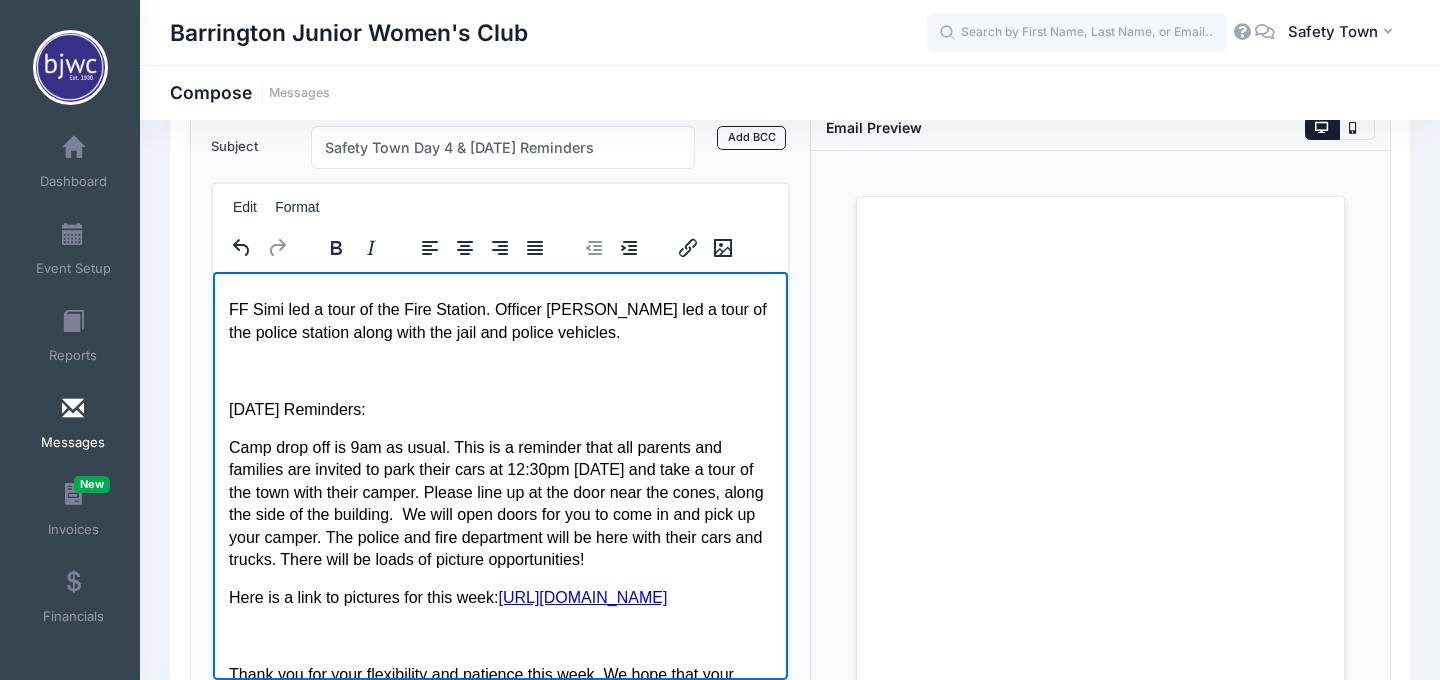 click at bounding box center [499, 370] 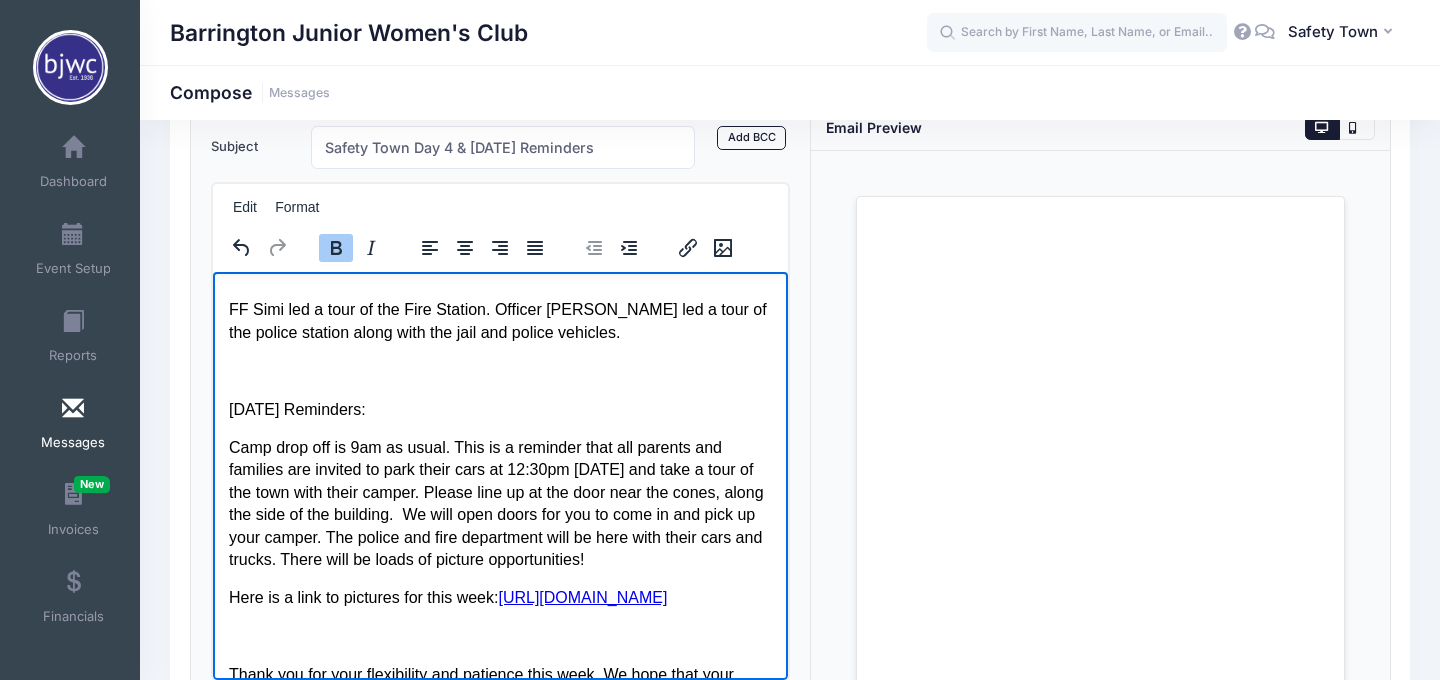 click at bounding box center [499, 636] 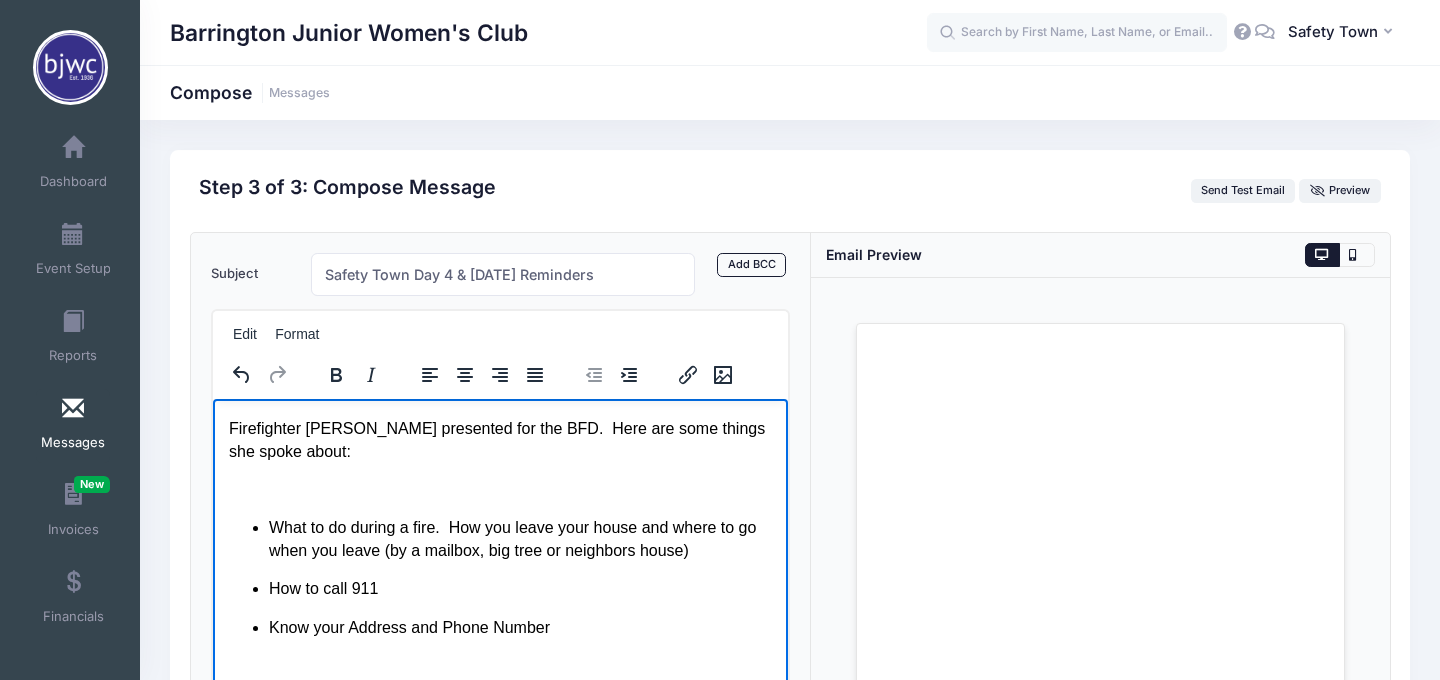 scroll, scrollTop: 0, scrollLeft: 0, axis: both 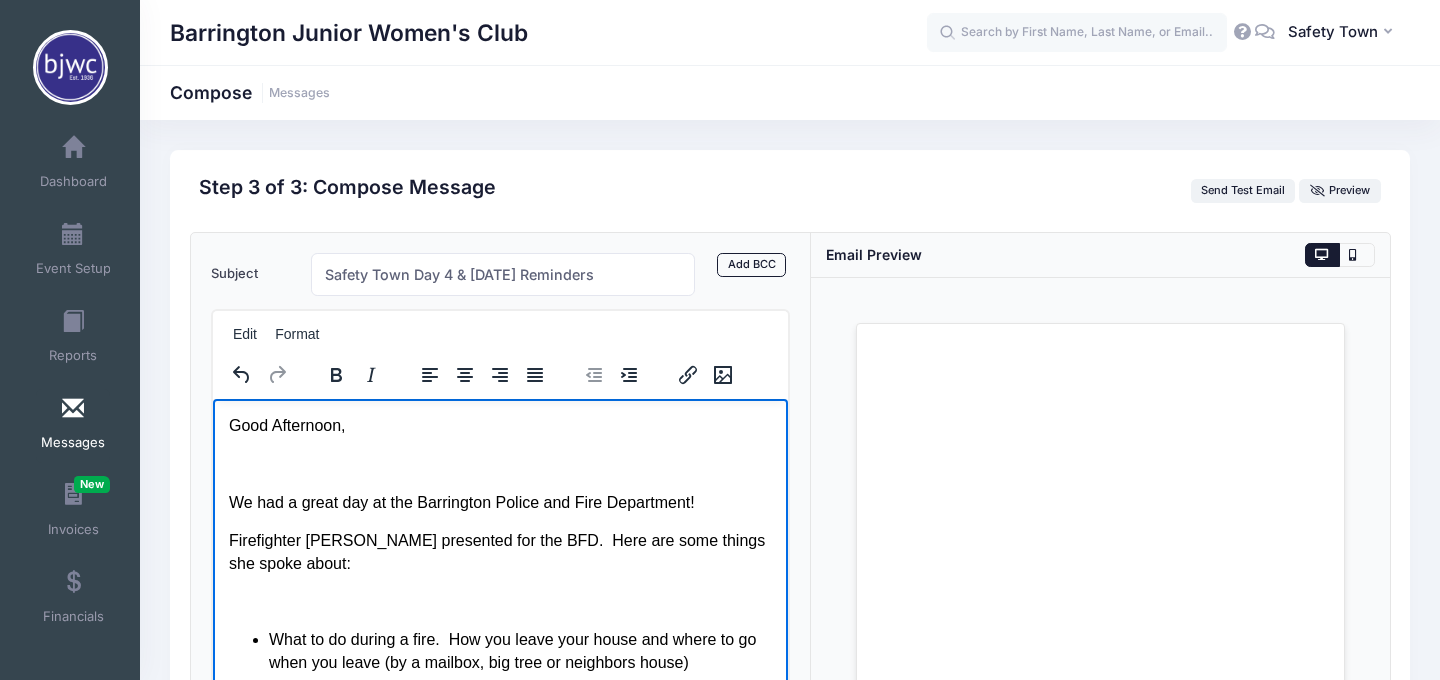 click on "Good Afternoon, We had a great day at the Barrington Police and Fire Department!  Firefighter Simi presented for the BFD.  Here are some things she spoke about: What to do during a fire.  How you leave your house and where to go when you leave (by a mailbox, big tree or neighbors house) How to call 911 Know your Address and Phone Number Officer Eve presented for the BPD.  Here are some things she spoke about: What police officers do and Where they work Tools they use (walkie talkie, handcuffs, vest, etc) How to identify a police officer When to call 911 FF Simi led a tour of the Fire Station. Officer Eve led a tour of the police station along with the jail and police vehicles.  Friday Reminders:   Here is a link to pictures for this week:  https://photos.app.goo.gl/1bd9nagQCF5V1Ety6 Thank you for your flexibility and patience this week. We hope that your camper had a great time!  Megan Zarling and Sammy Karambales  Safety Town Directors BJWC Safety Town Megan’s Cell (847)804-4740" at bounding box center (499, 1074) 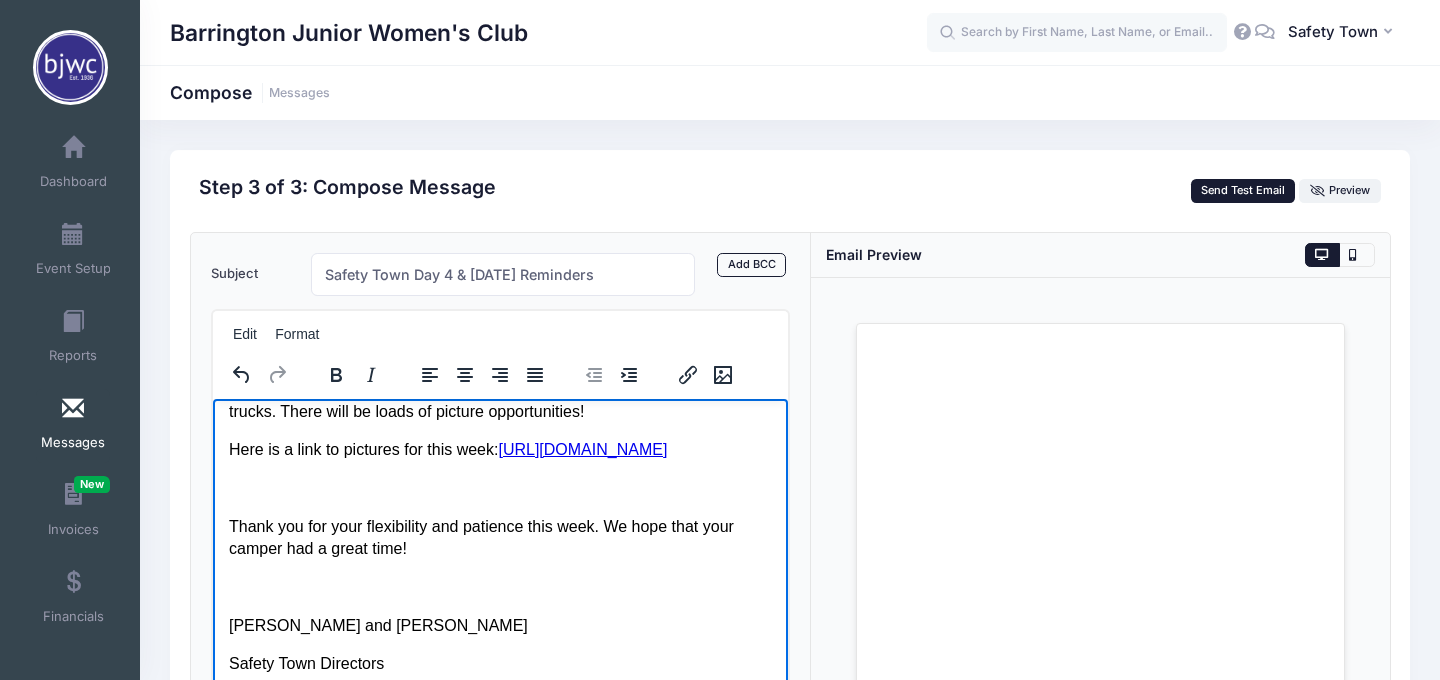 scroll, scrollTop: 372, scrollLeft: 0, axis: vertical 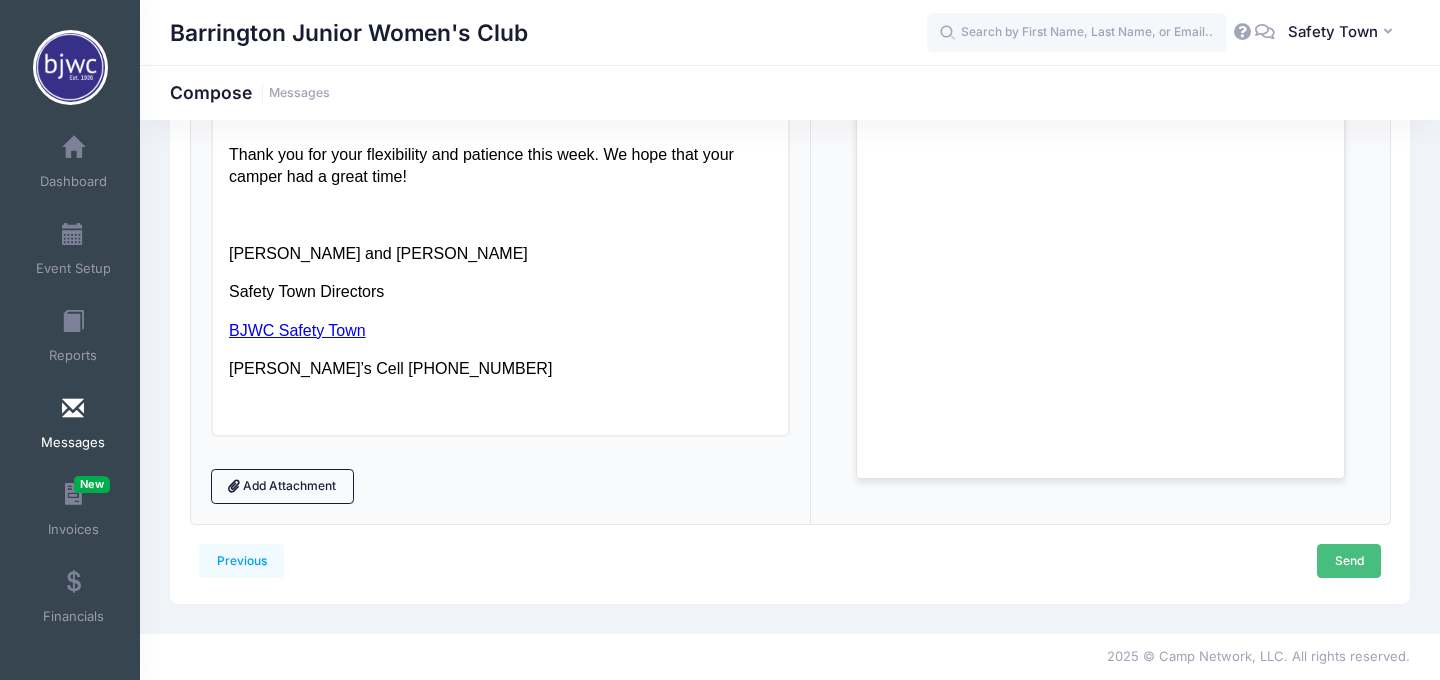 click on "Send" at bounding box center (1349, 561) 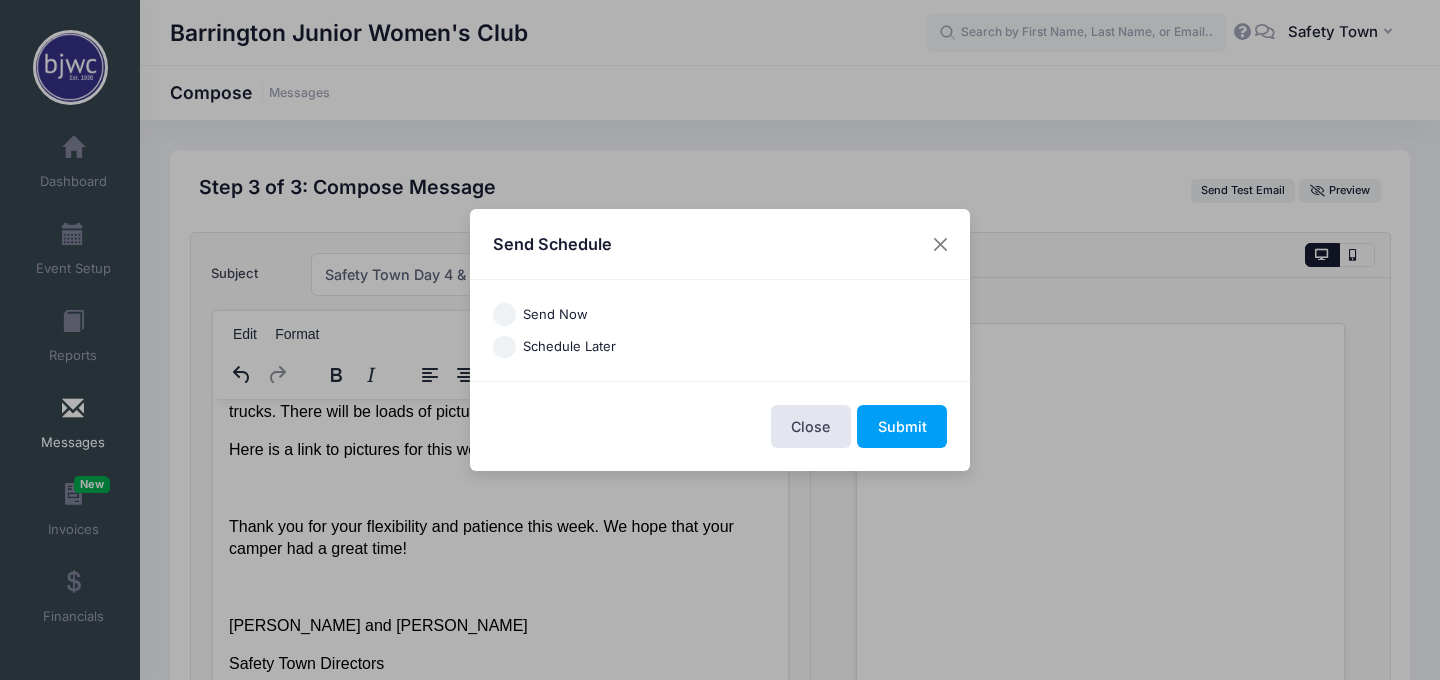click on "Send Now" at bounding box center [555, 315] 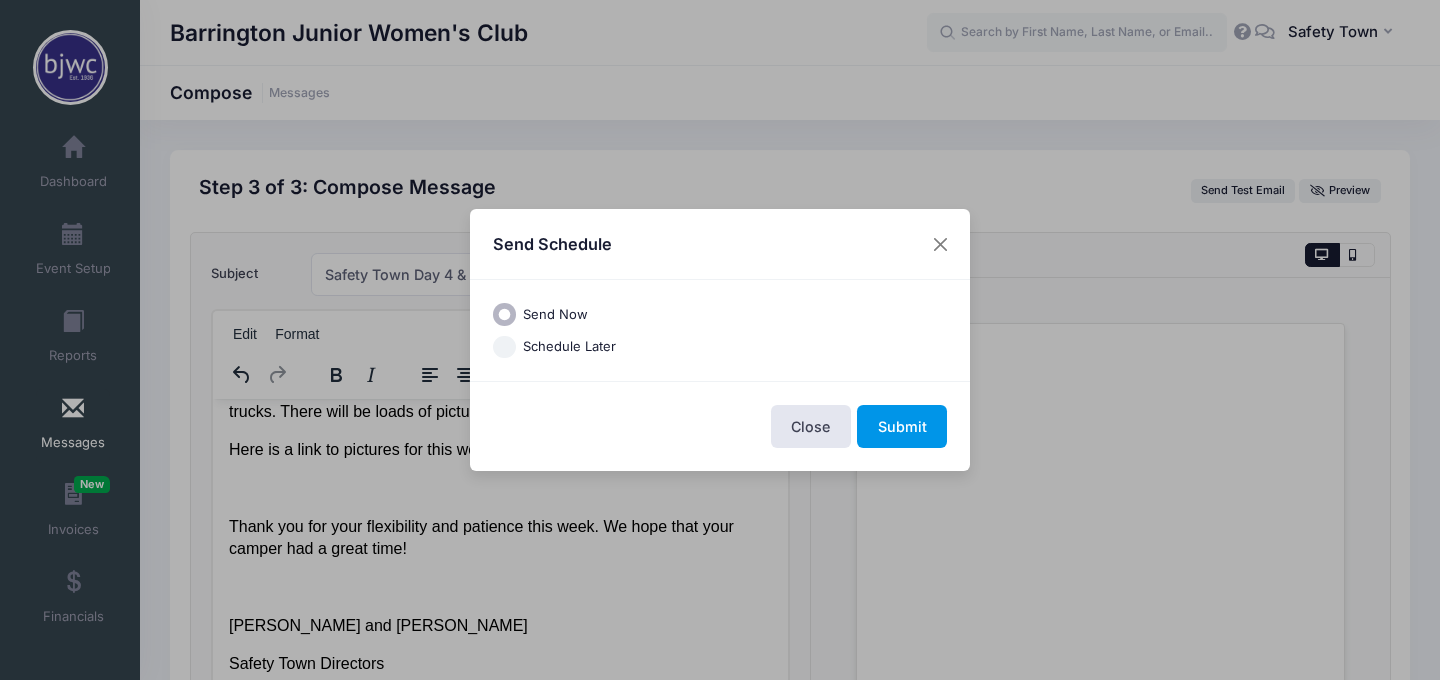 click on "Submit" at bounding box center (902, 426) 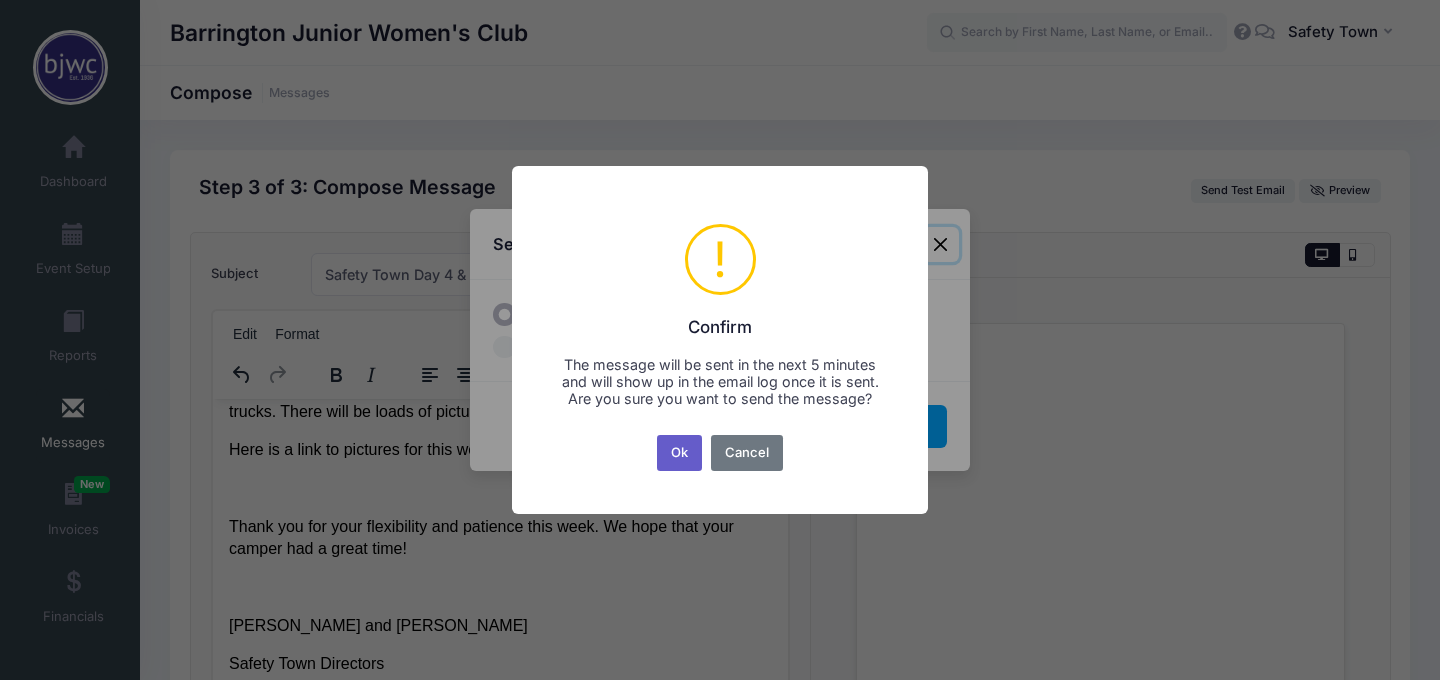 click on "Ok" at bounding box center (680, 453) 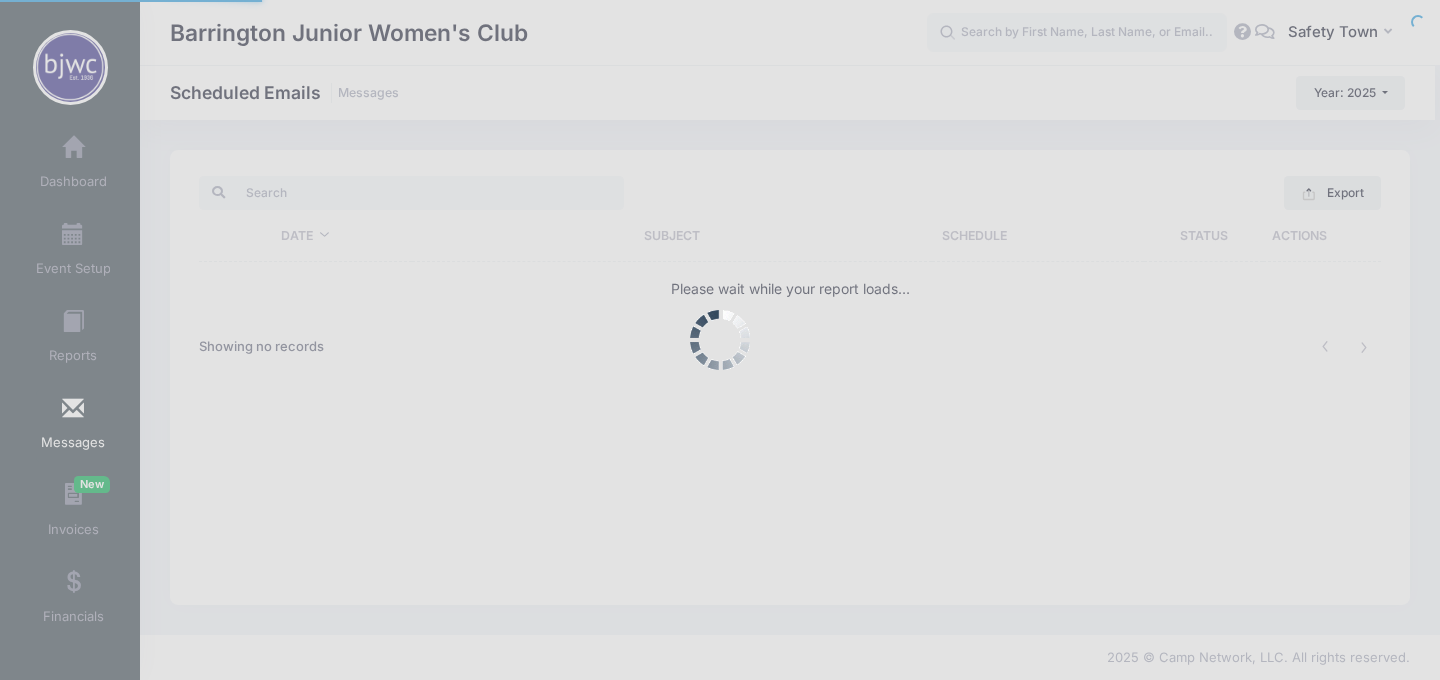 scroll, scrollTop: 0, scrollLeft: 0, axis: both 